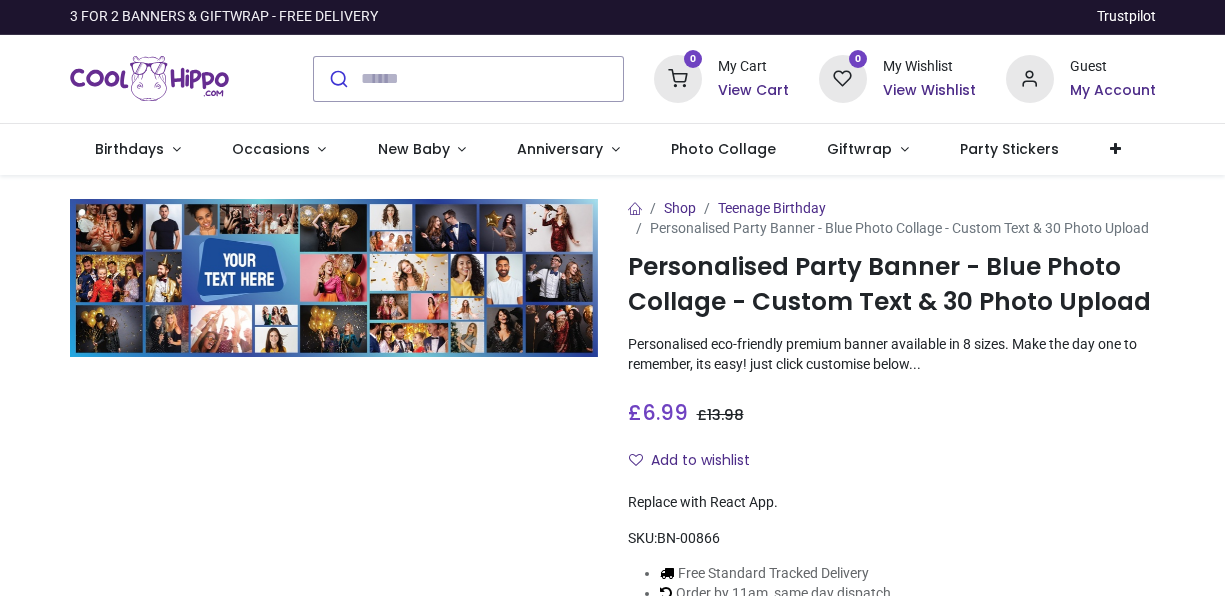 scroll, scrollTop: 0, scrollLeft: 0, axis: both 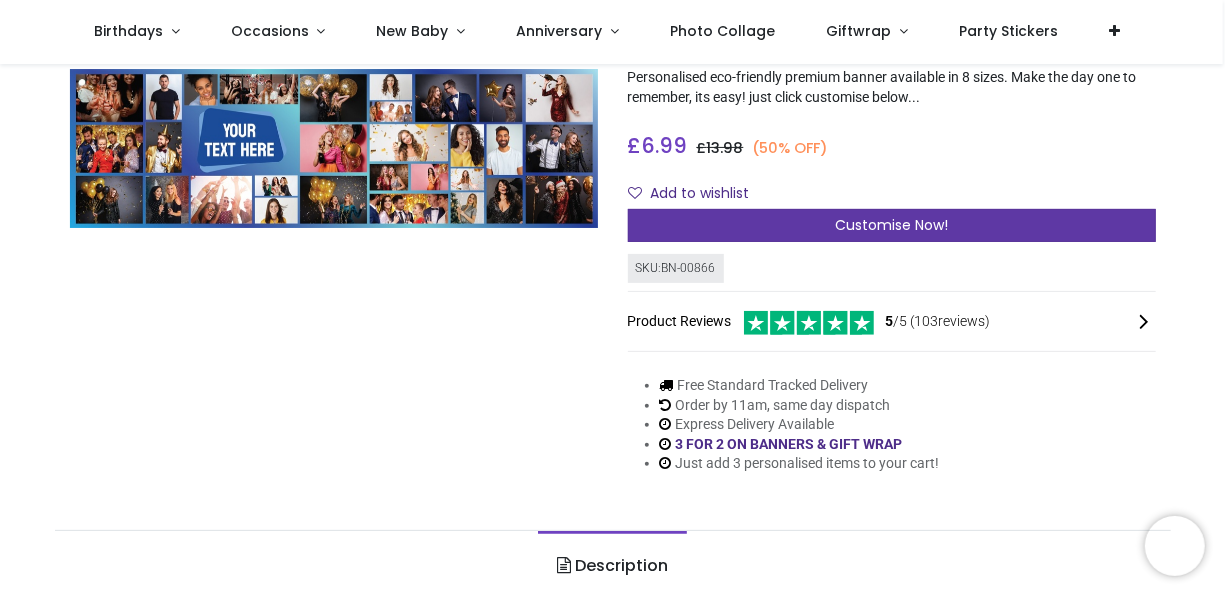 click on "Customise Now!" at bounding box center (892, 226) 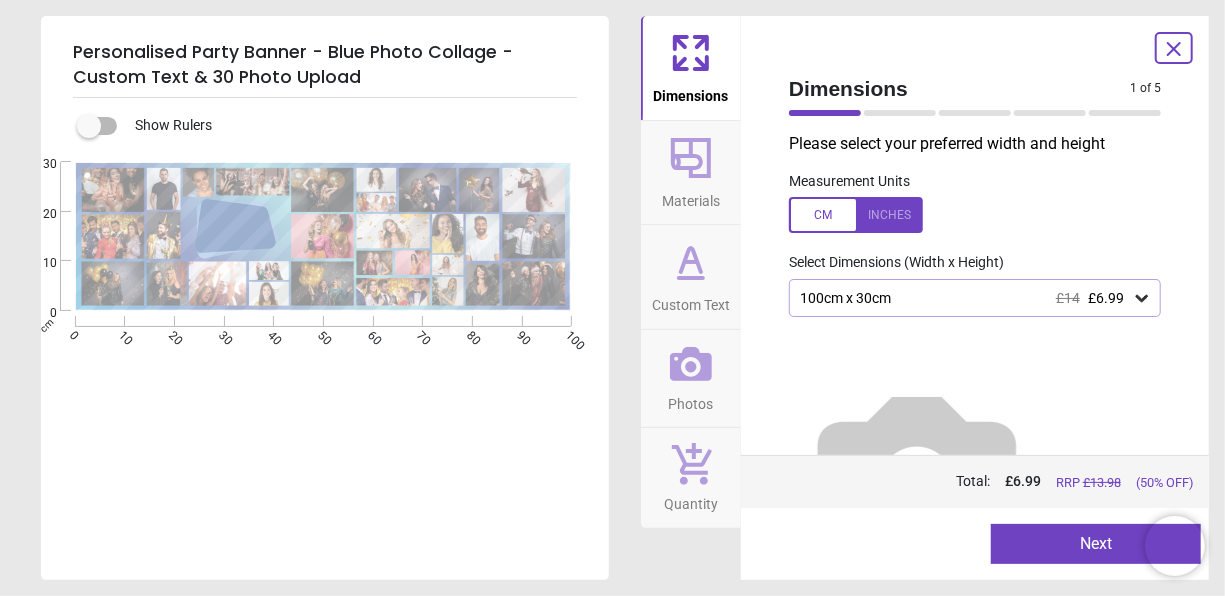 click 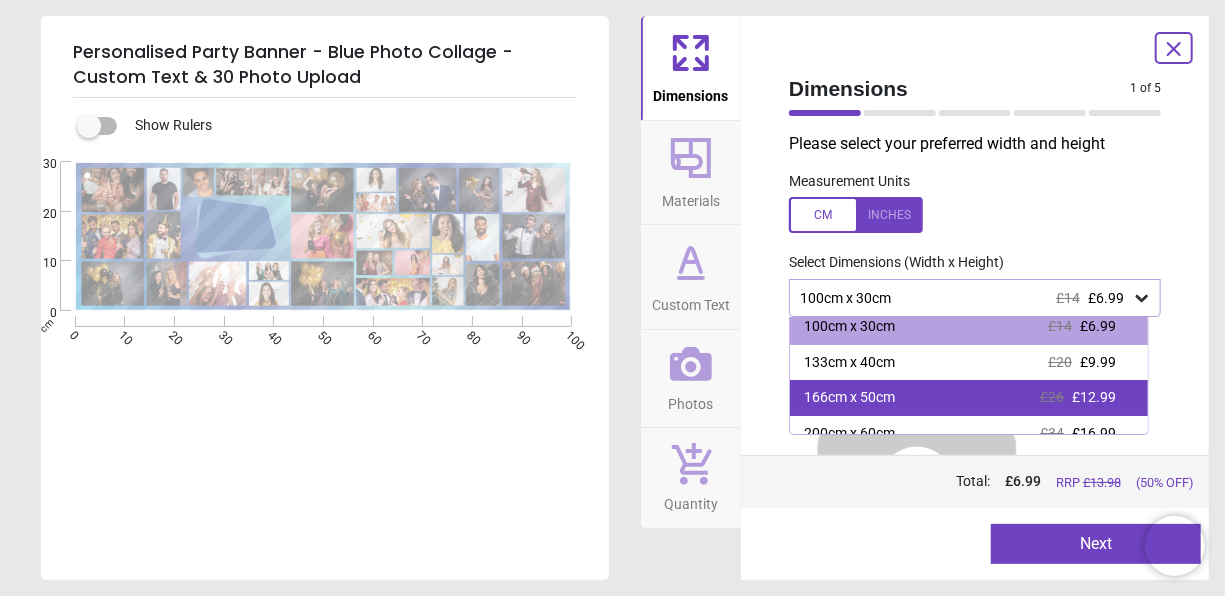 scroll, scrollTop: 5, scrollLeft: 0, axis: vertical 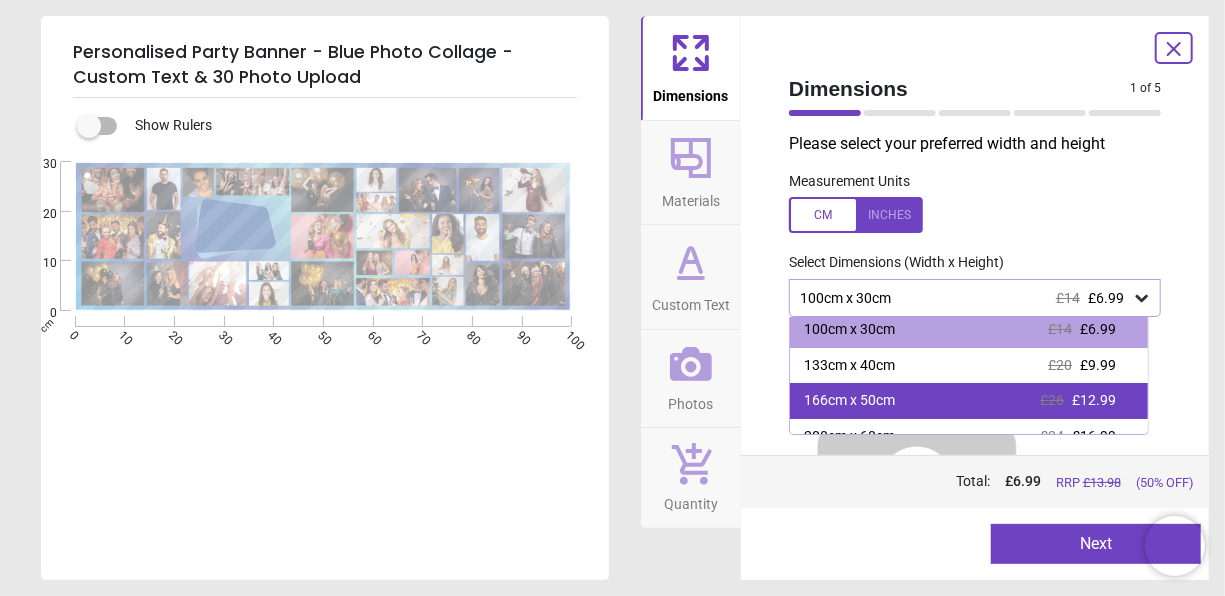 click on "166cm  x  50cm       £26 £12.99" at bounding box center [969, 401] 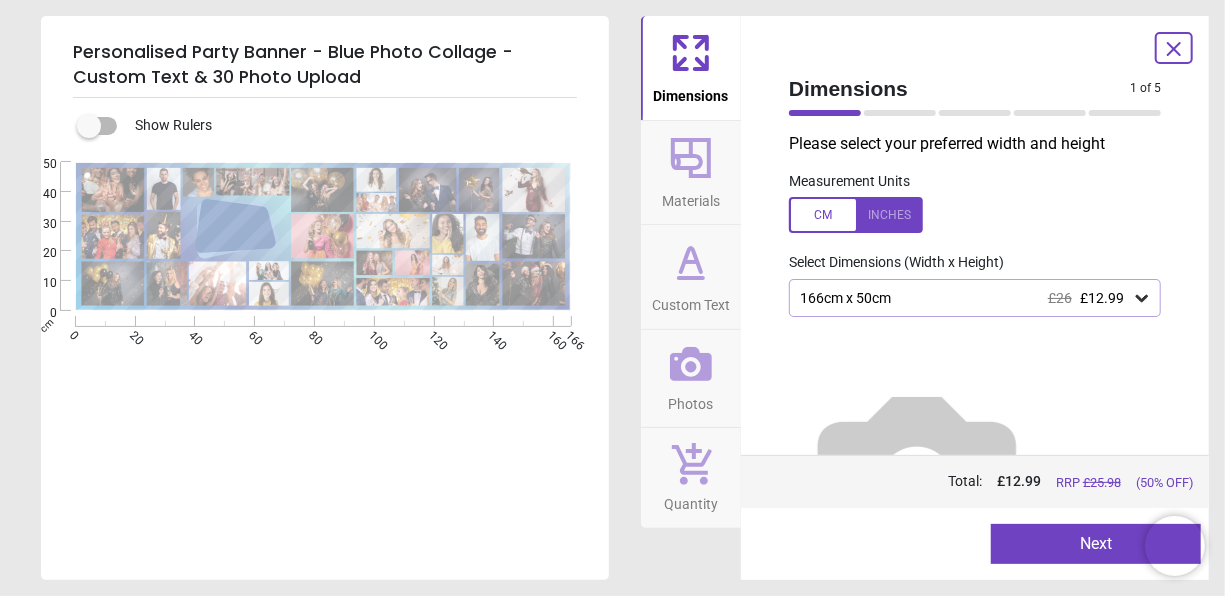 click on "Next" at bounding box center (1096, 544) 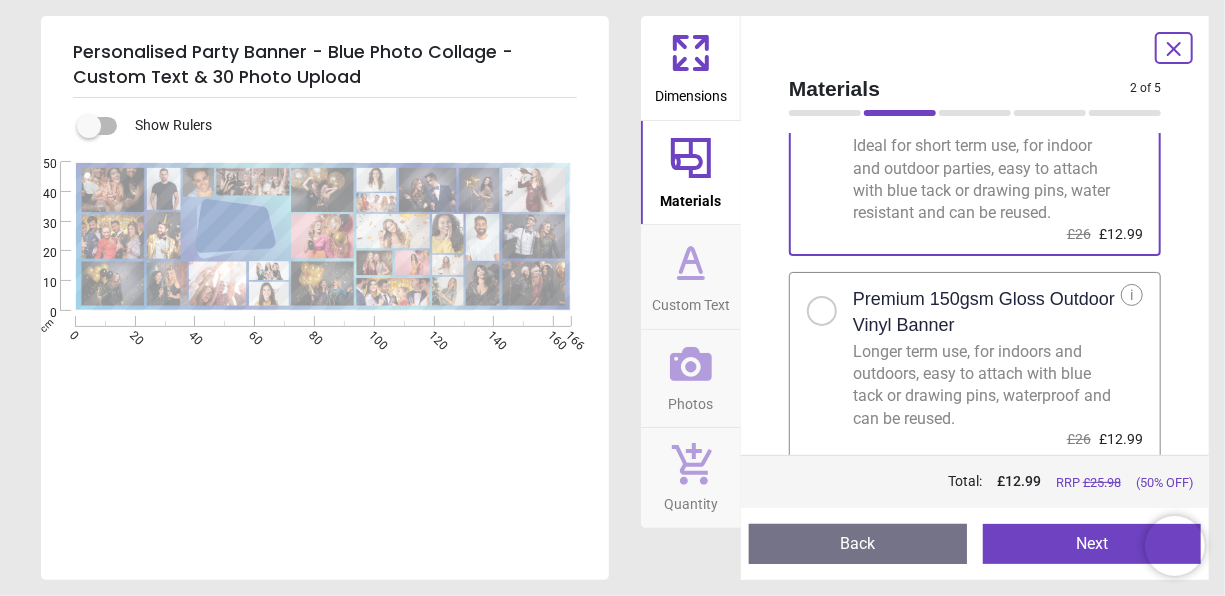 scroll, scrollTop: 110, scrollLeft: 0, axis: vertical 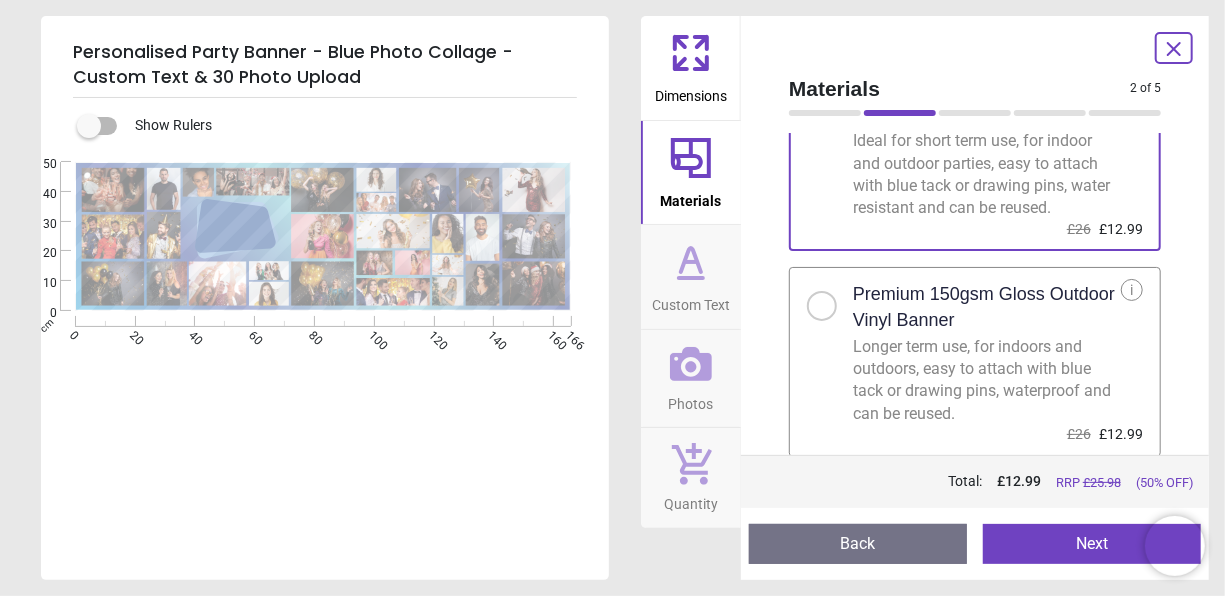 click at bounding box center [822, 306] 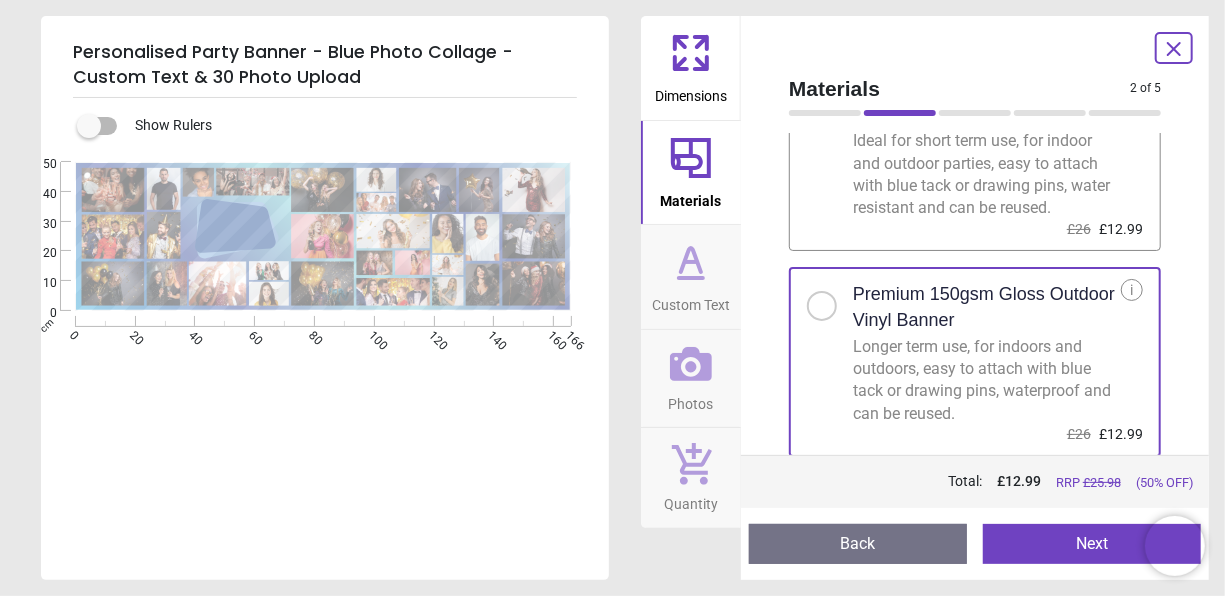 click on "Next" at bounding box center [1092, 544] 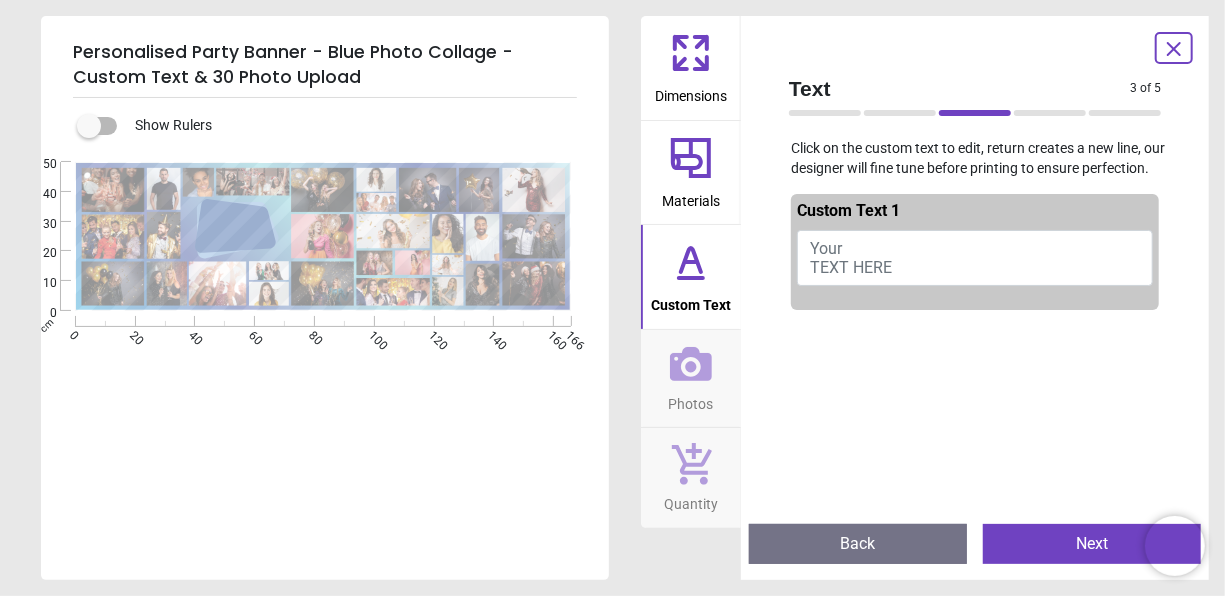 click on "Your
TEXT HERE" at bounding box center (851, 258) 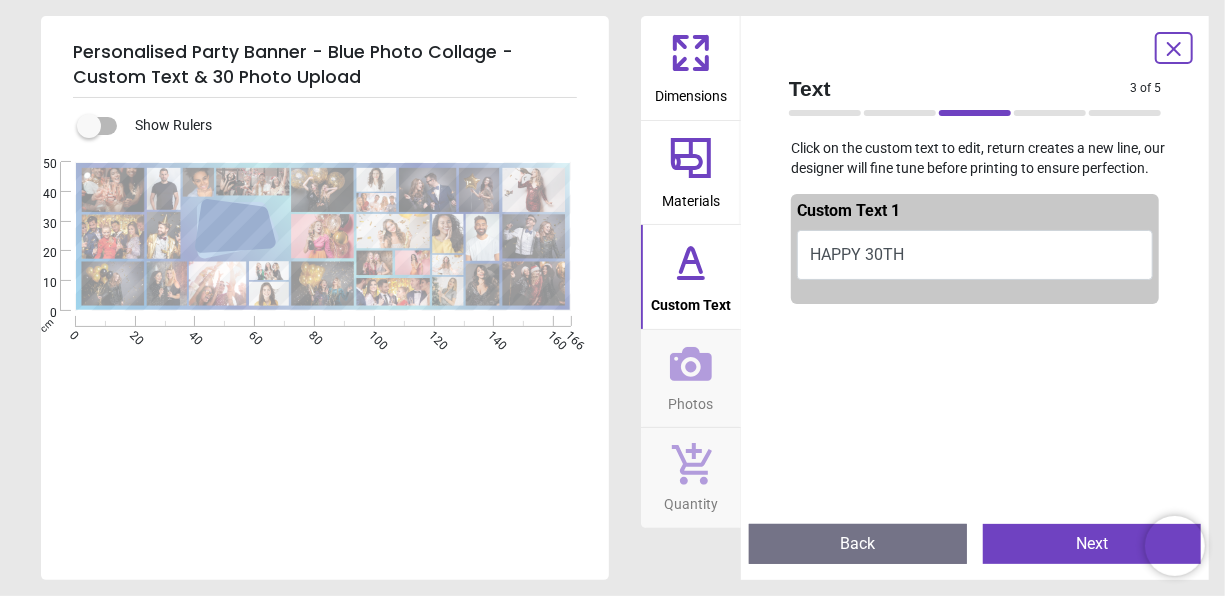 scroll, scrollTop: 4, scrollLeft: 0, axis: vertical 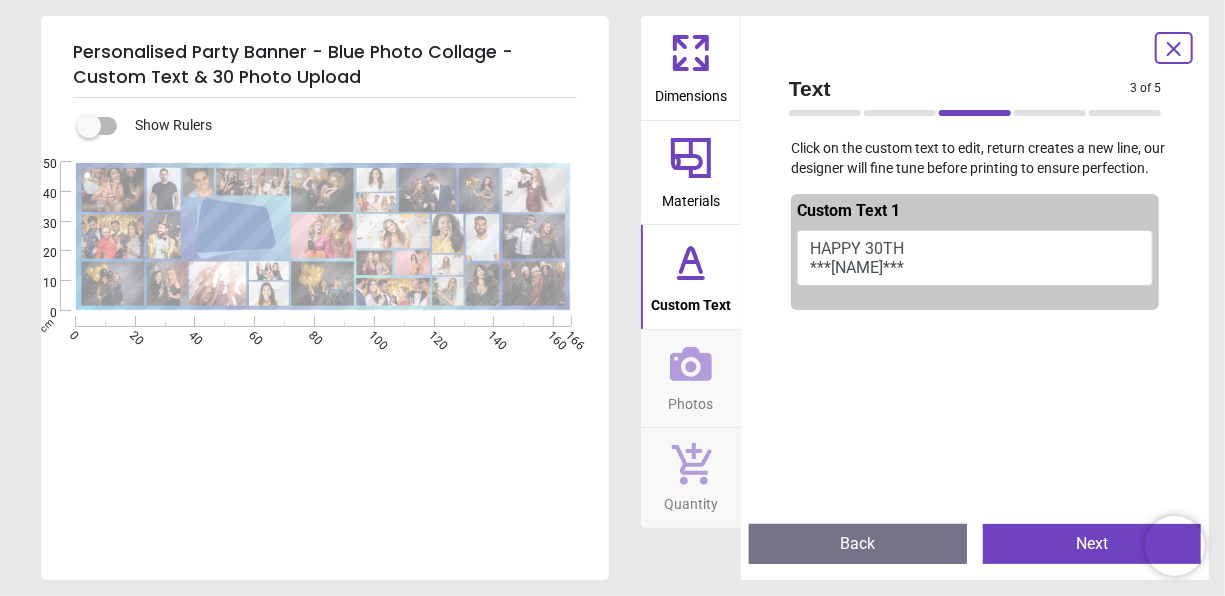 type on "**********" 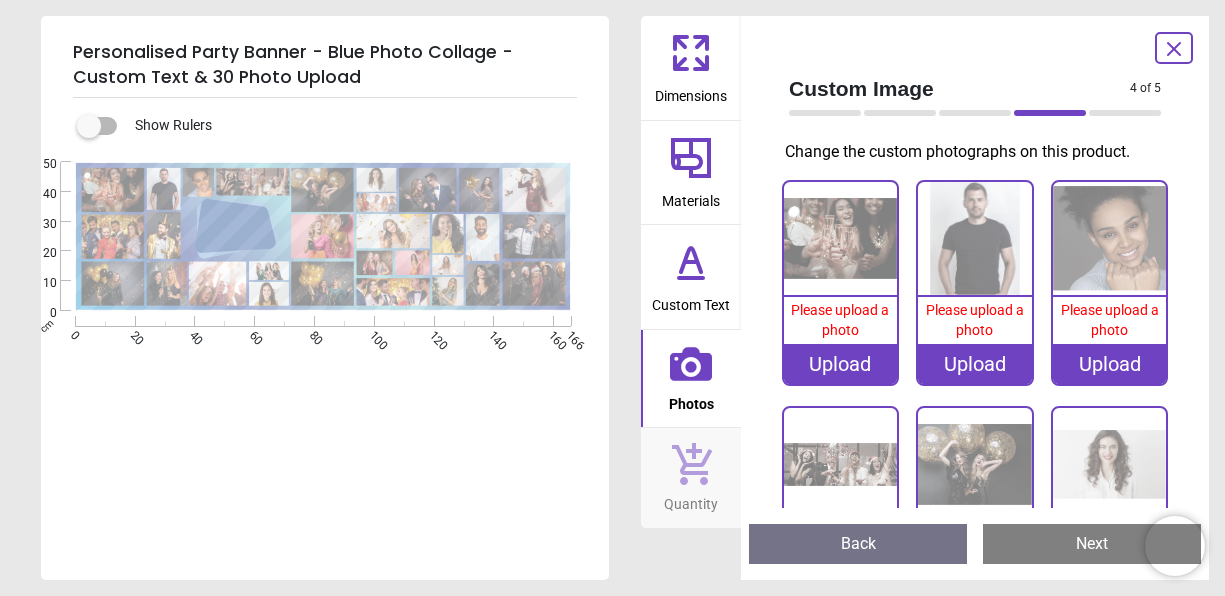 scroll, scrollTop: 0, scrollLeft: 0, axis: both 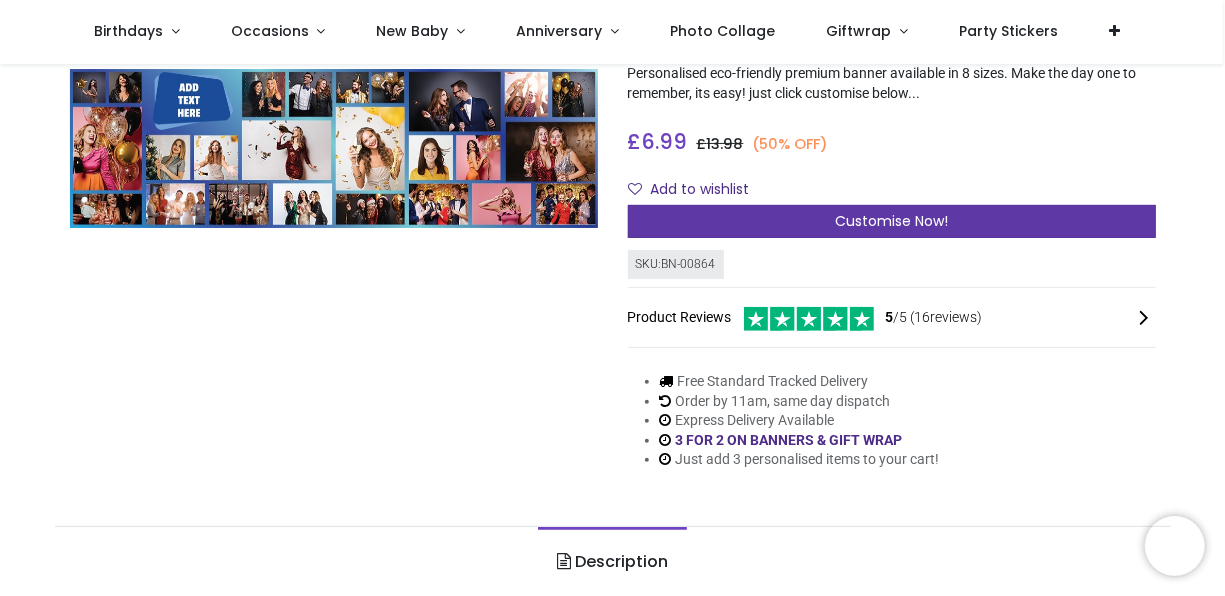 click on "Customise Now!" at bounding box center (891, 221) 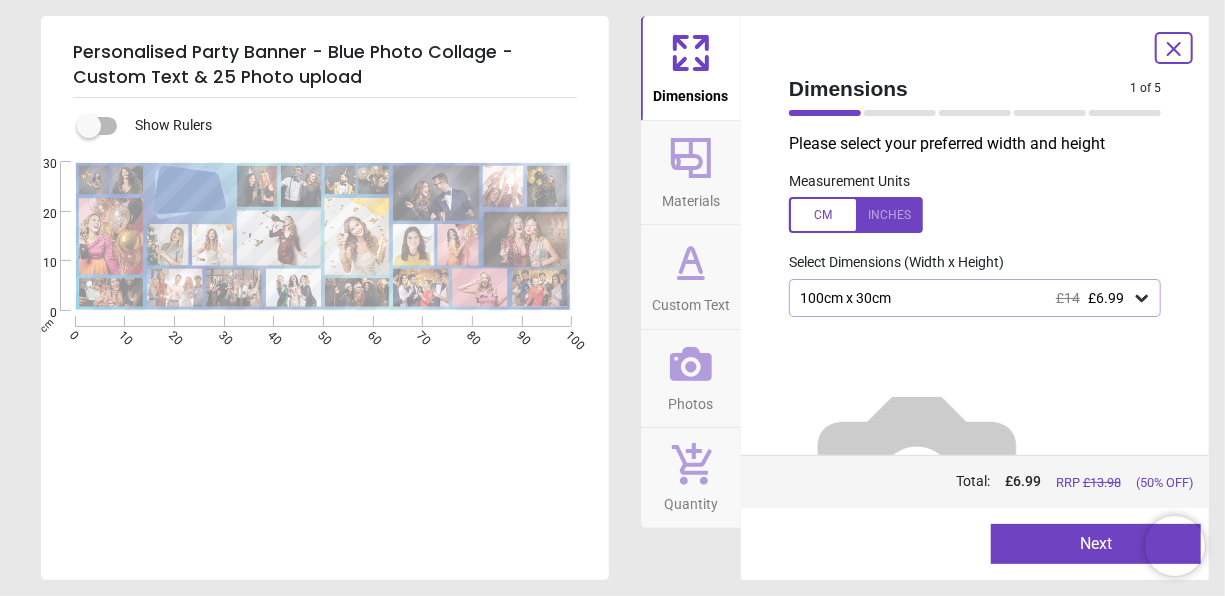 click on "100cm  x  30cm       £14 £6.99" at bounding box center [965, 298] 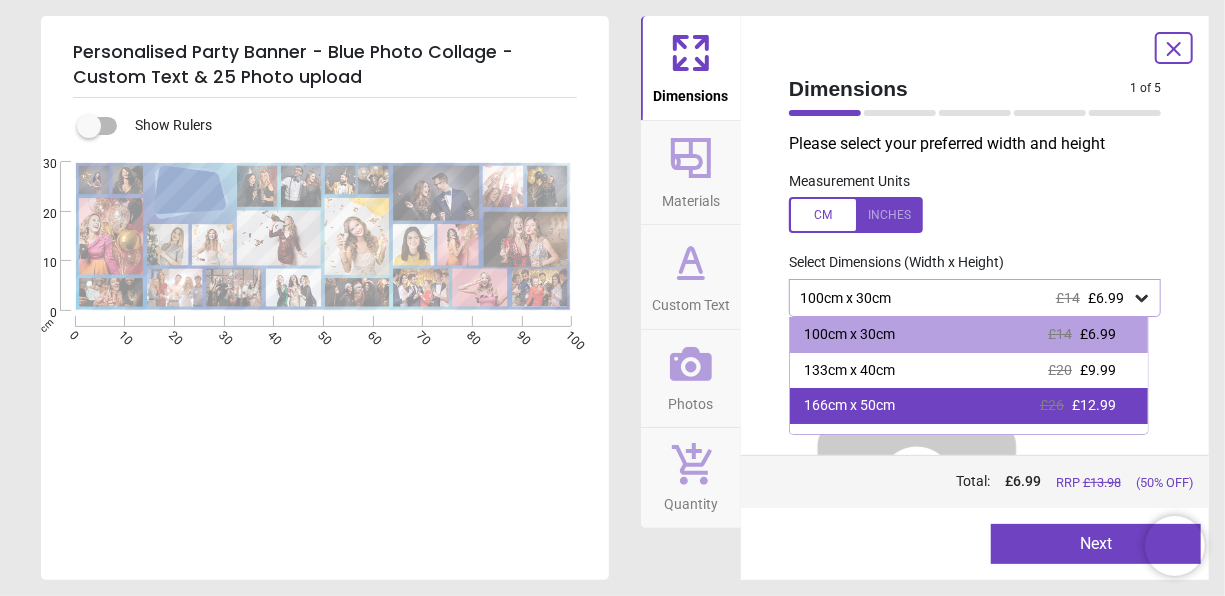 click on "166cm  x  50cm       £26 £12.99" at bounding box center (969, 406) 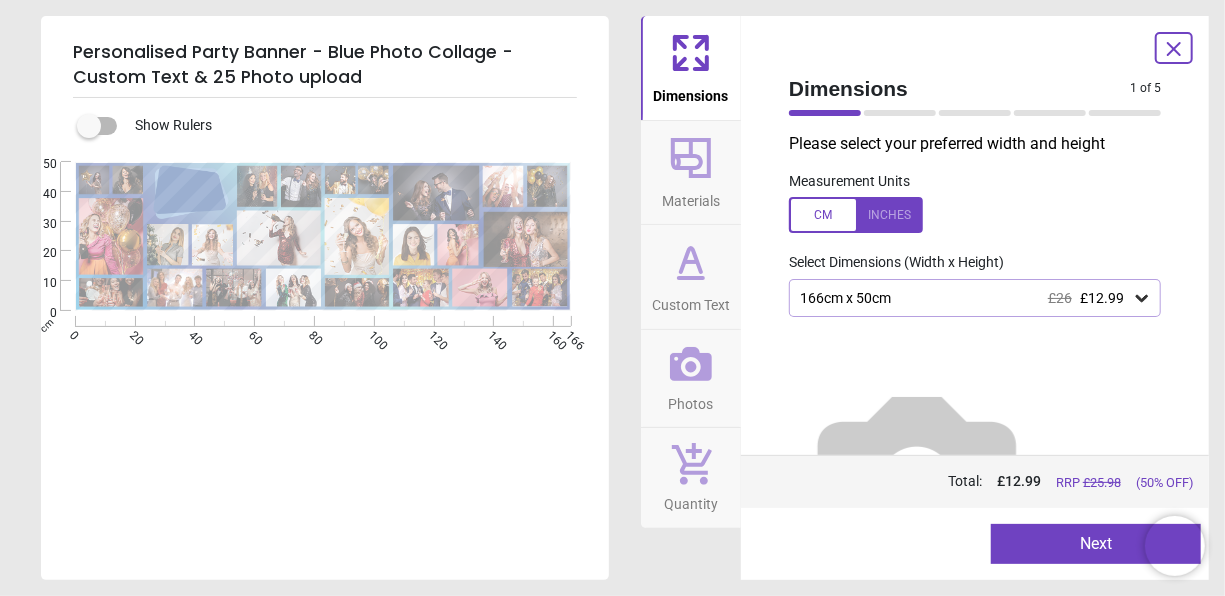 click on "Next" at bounding box center (1096, 544) 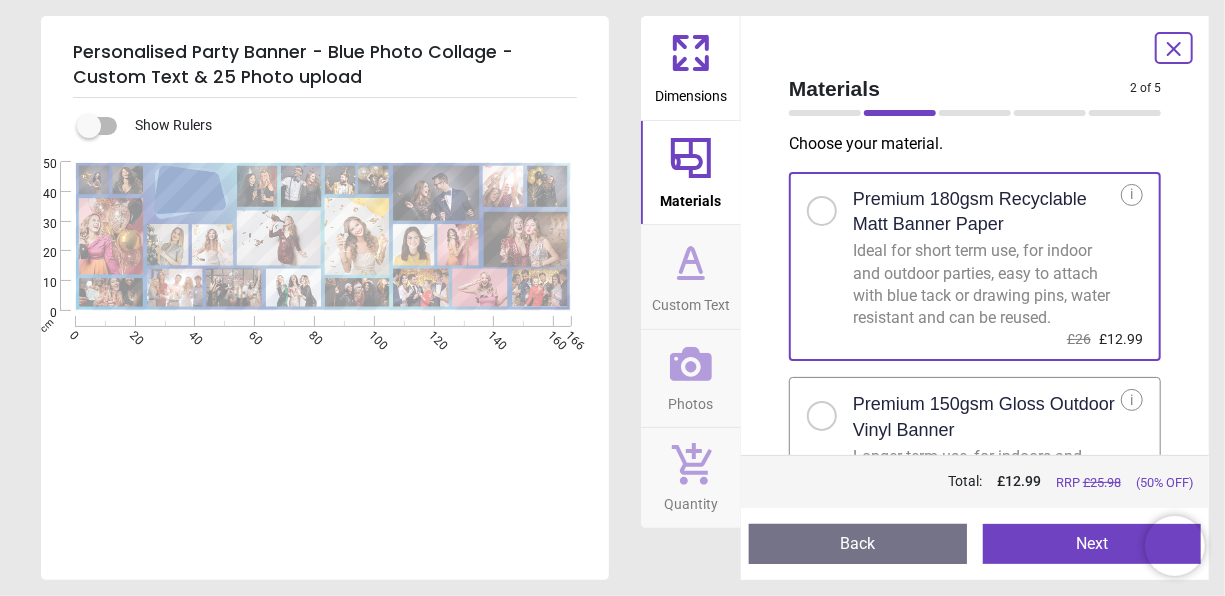 click at bounding box center (822, 416) 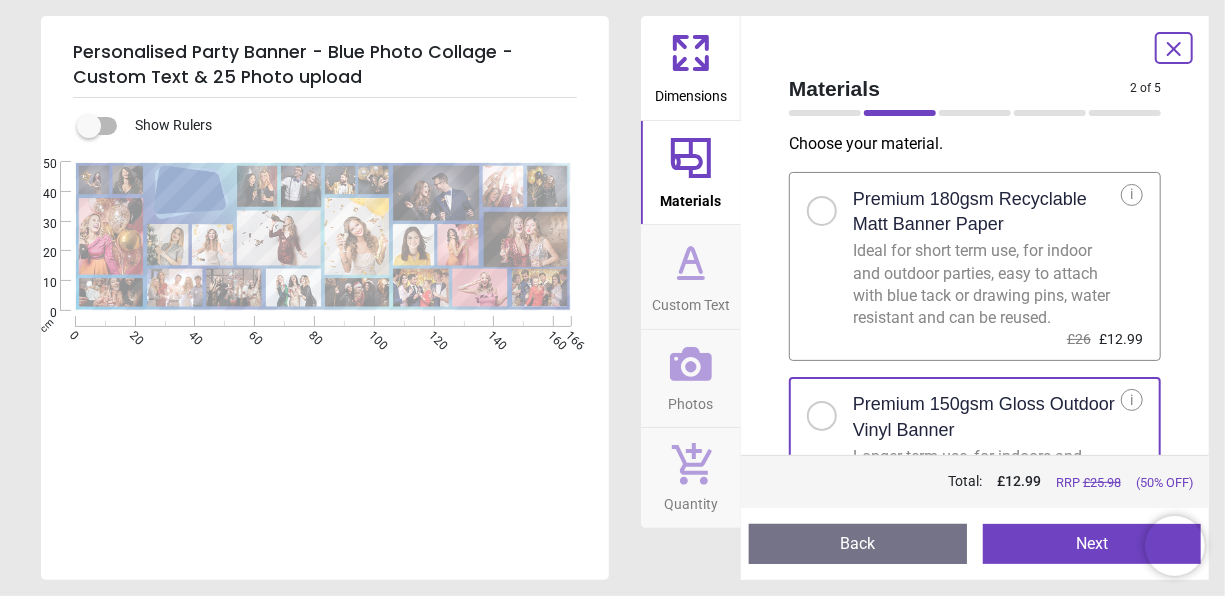 click on "Next" at bounding box center (1092, 544) 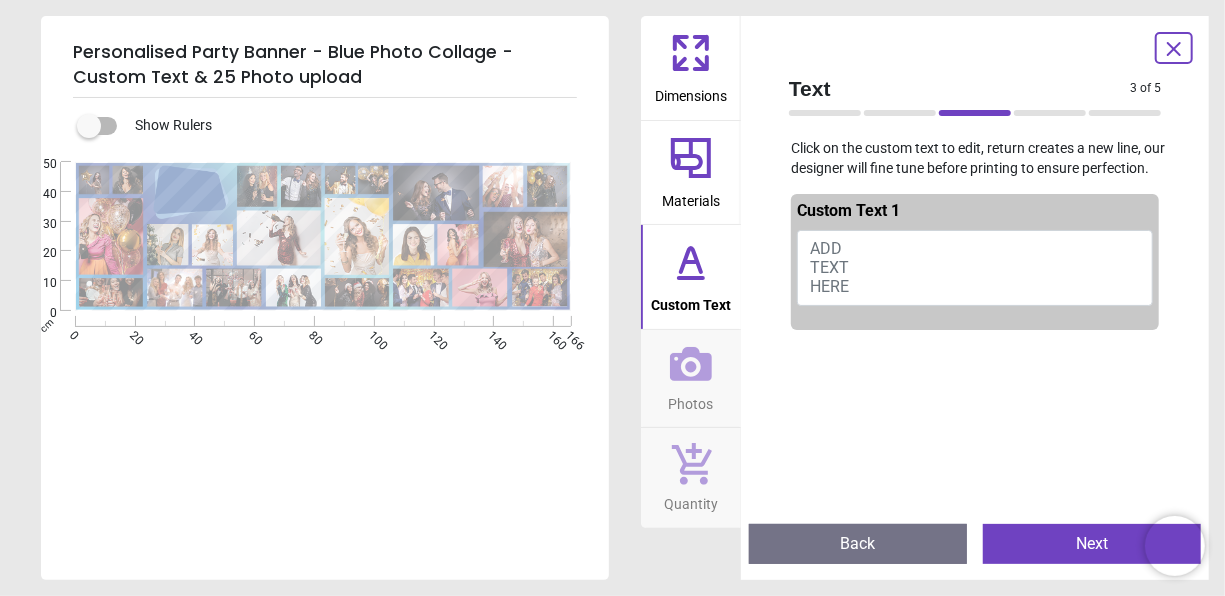 click on "ADD
TEXT
HERE" at bounding box center [975, 268] 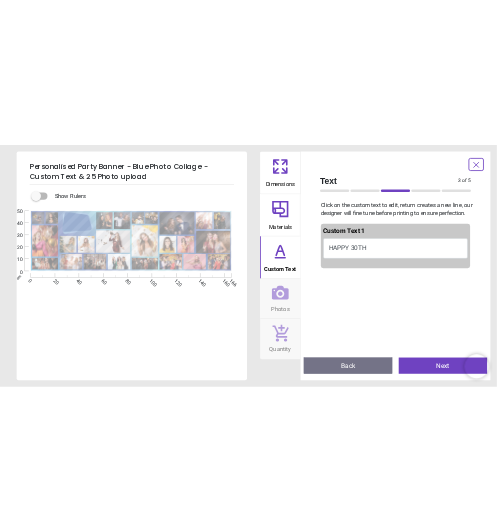 scroll, scrollTop: 0, scrollLeft: 0, axis: both 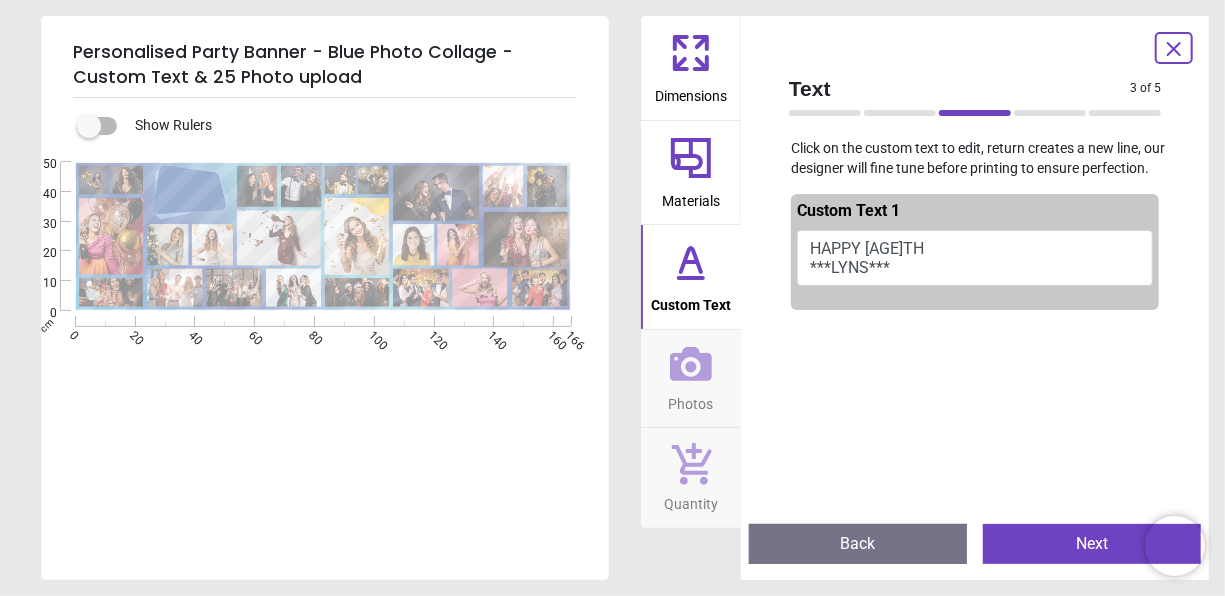 type on "**********" 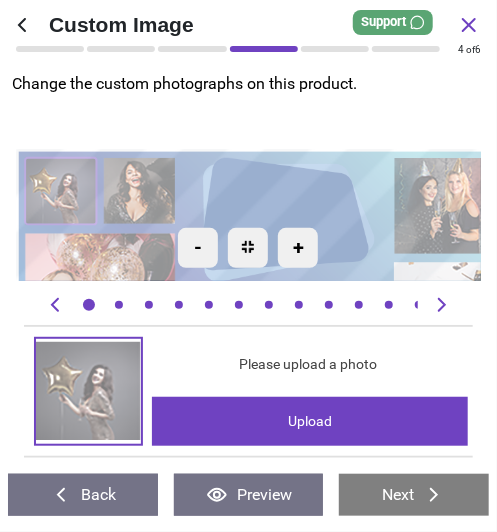 click on "Upload" at bounding box center [309, 421] 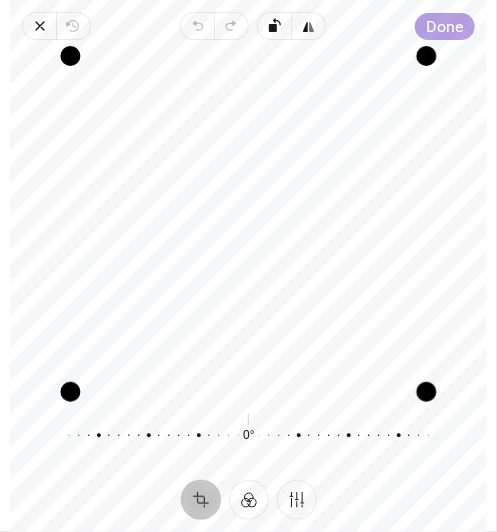 click on "Done" at bounding box center (445, 26) 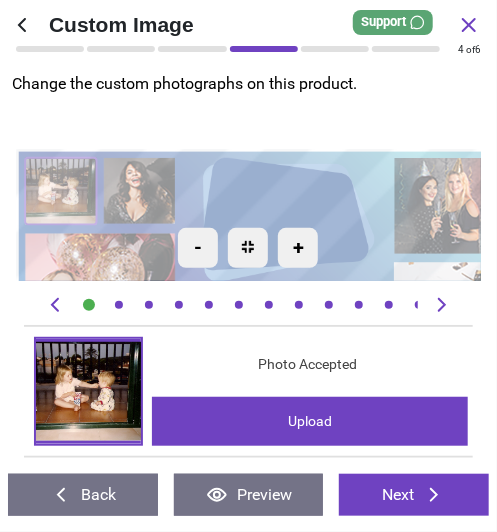 click on "Next" at bounding box center [414, 495] 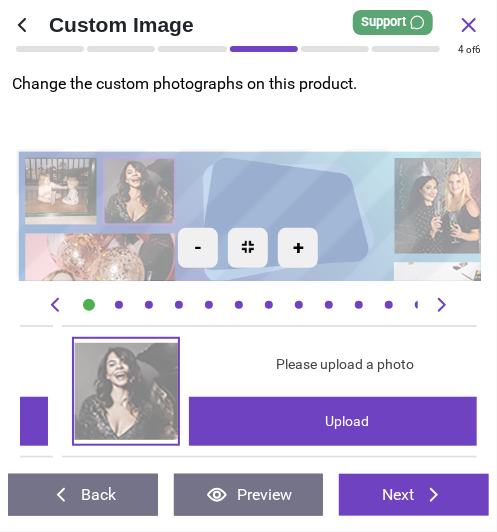 scroll, scrollTop: 0, scrollLeft: 457, axis: horizontal 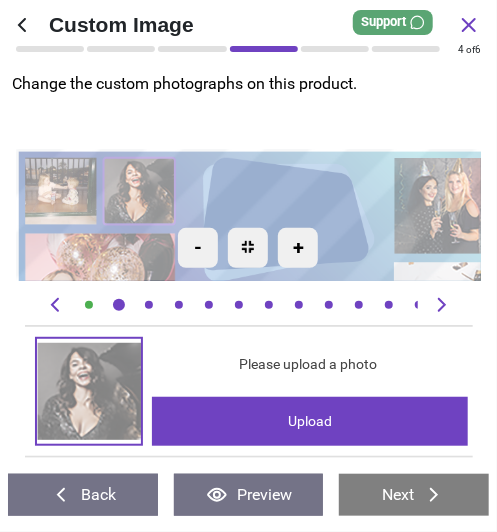 click on "Upload" at bounding box center [309, 421] 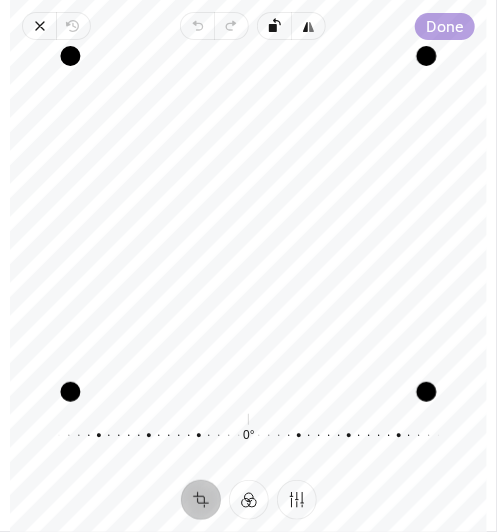 click on "Done" at bounding box center [445, 26] 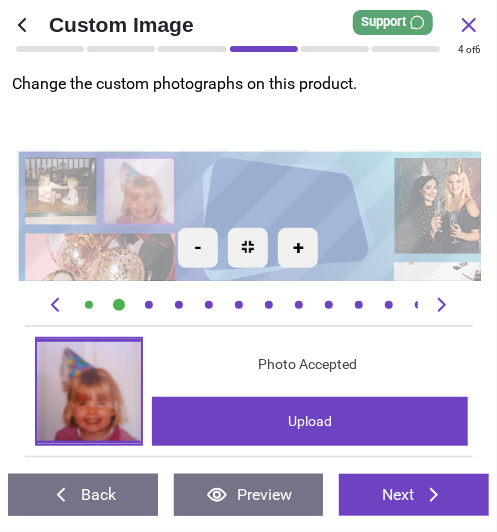 click on "Next" at bounding box center [414, 495] 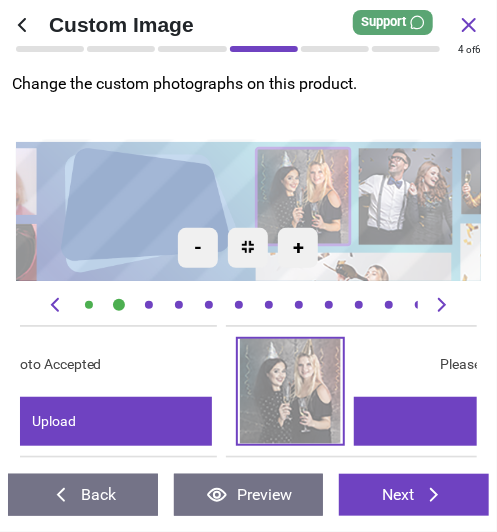 scroll, scrollTop: 0, scrollLeft: 915, axis: horizontal 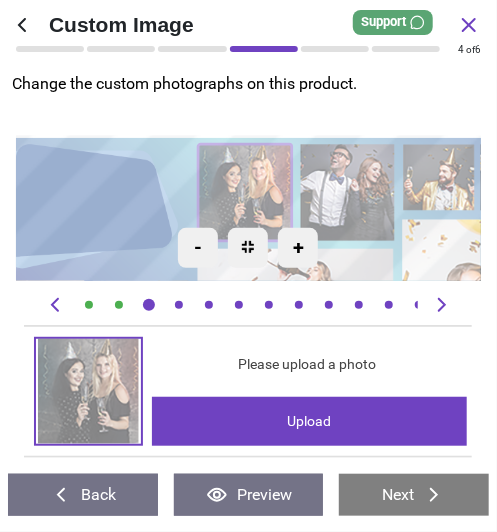 click on "Upload" at bounding box center [309, 421] 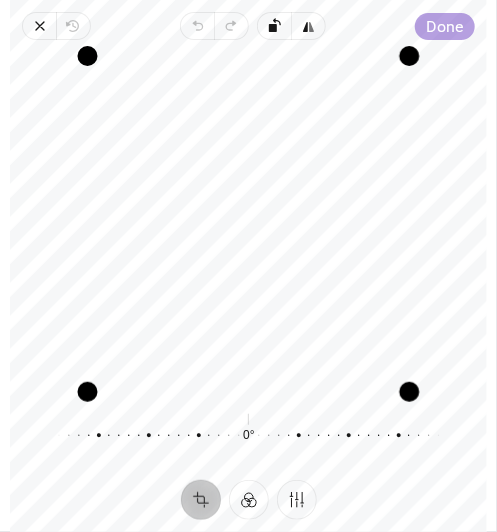 click on "Done" at bounding box center [445, 26] 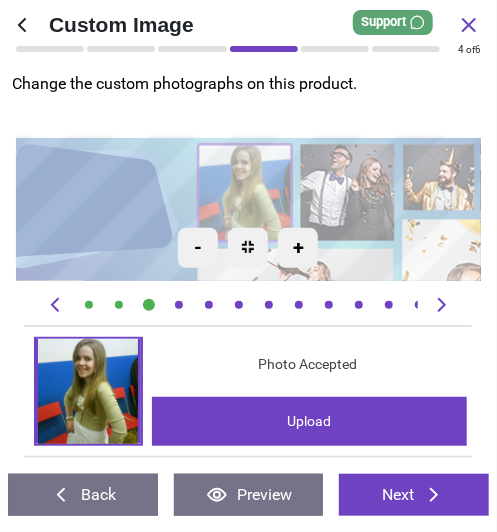 click on "Upload" at bounding box center (309, 421) 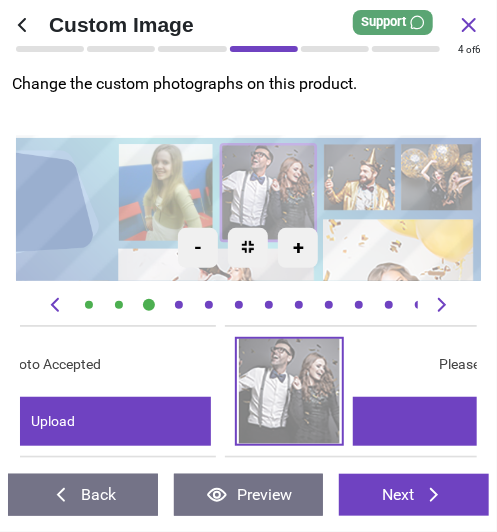 scroll, scrollTop: 0, scrollLeft: 1372, axis: horizontal 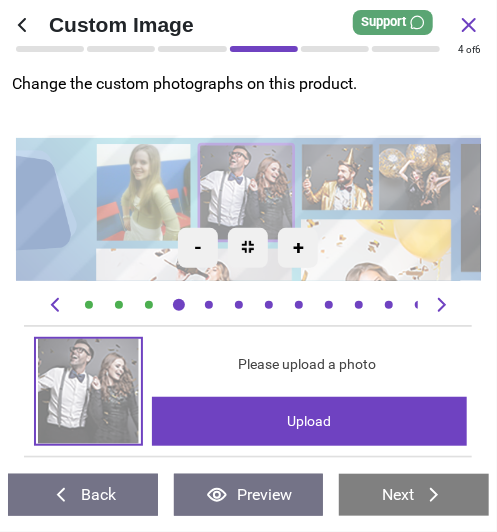 click on "Upload" at bounding box center (309, 421) 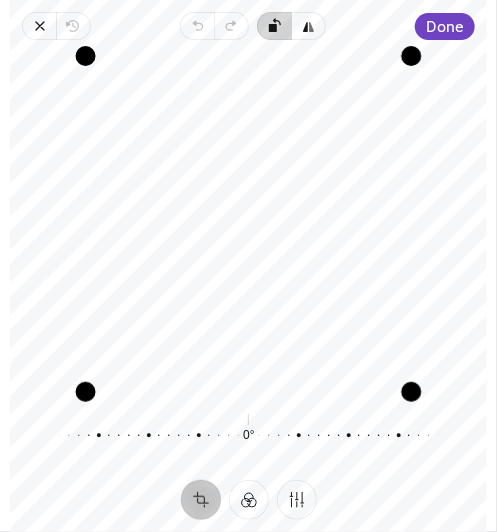 click 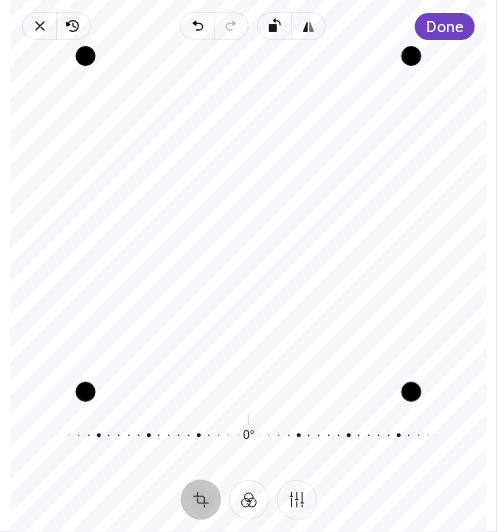 drag, startPoint x: 281, startPoint y: 177, endPoint x: 287, endPoint y: 231, distance: 54.33231 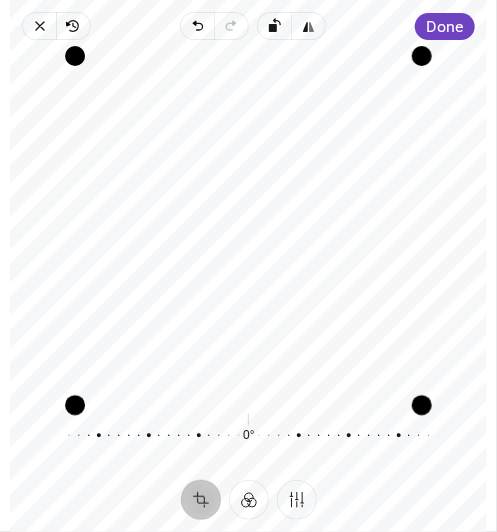 drag, startPoint x: 281, startPoint y: 393, endPoint x: 288, endPoint y: 602, distance: 209.11719 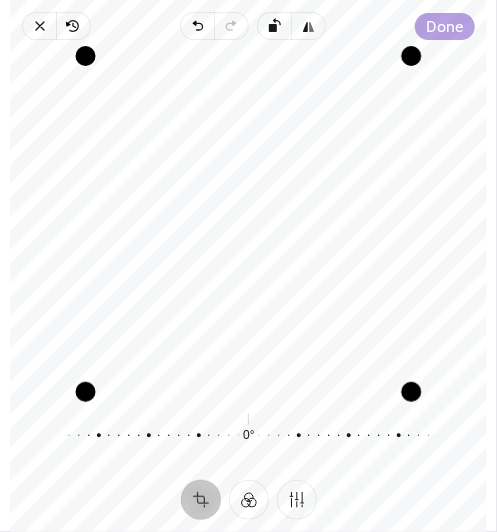 click on "Done" at bounding box center (445, 26) 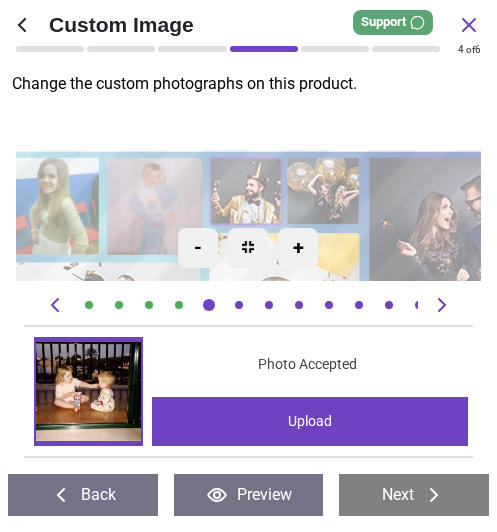 scroll, scrollTop: 0, scrollLeft: 0, axis: both 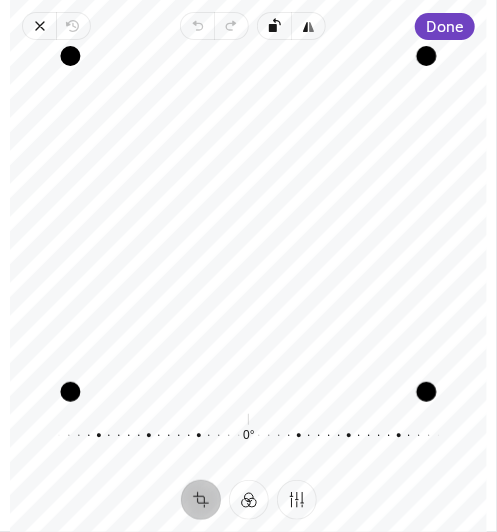 drag, startPoint x: 350, startPoint y: 205, endPoint x: 347, endPoint y: 230, distance: 25.179358 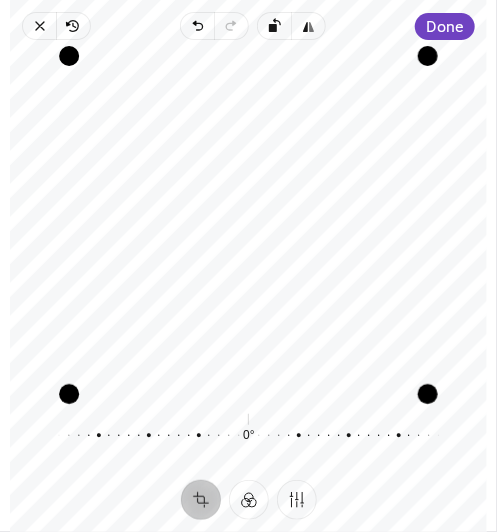 click at bounding box center (248, 394) 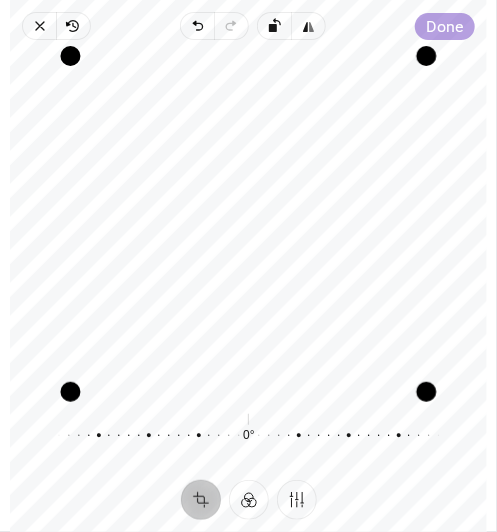 click on "Done" at bounding box center (445, 26) 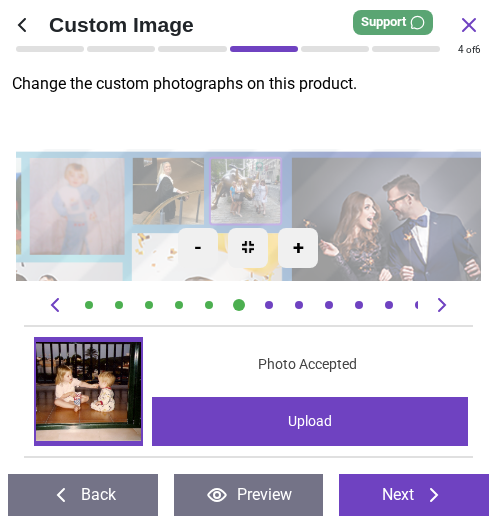 scroll, scrollTop: 0, scrollLeft: 0, axis: both 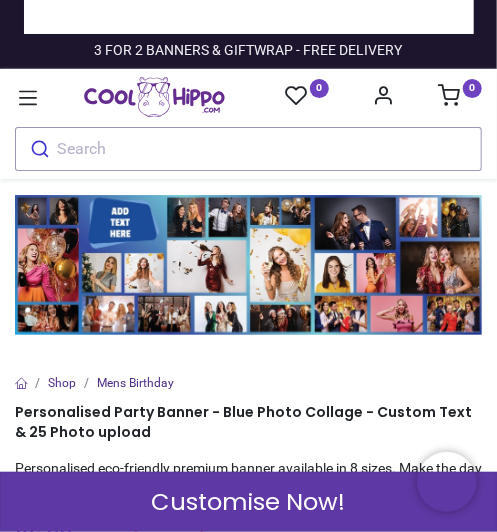 click on "Customise Now!" at bounding box center (249, 502) 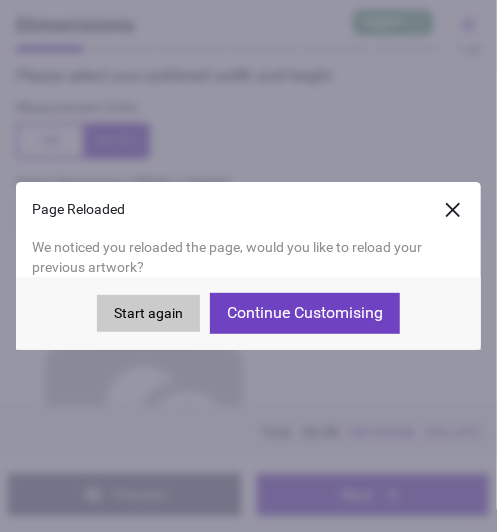 click on "Start again" at bounding box center [148, 314] 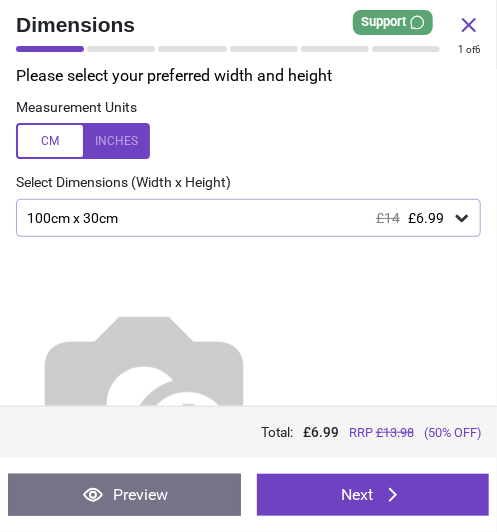 click on "100cm  x  30cm       £14 £6.99" at bounding box center (238, 218) 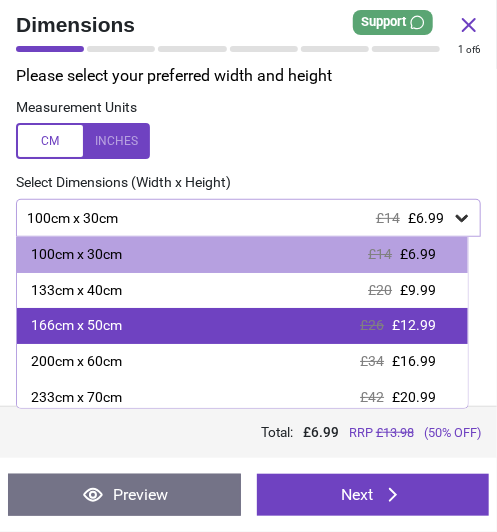 click on "166cm  x  50cm       £26 £12.99" at bounding box center [242, 326] 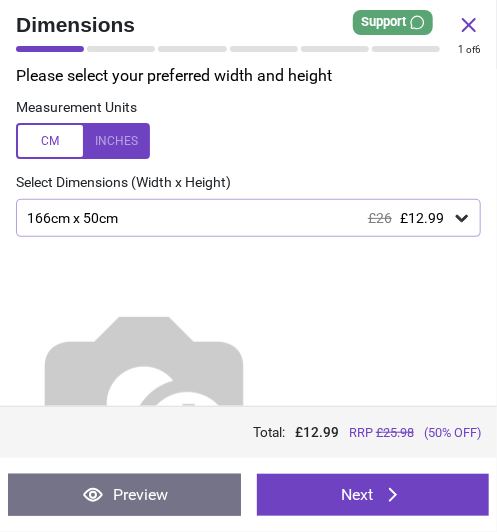 click on "Next" at bounding box center [373, 495] 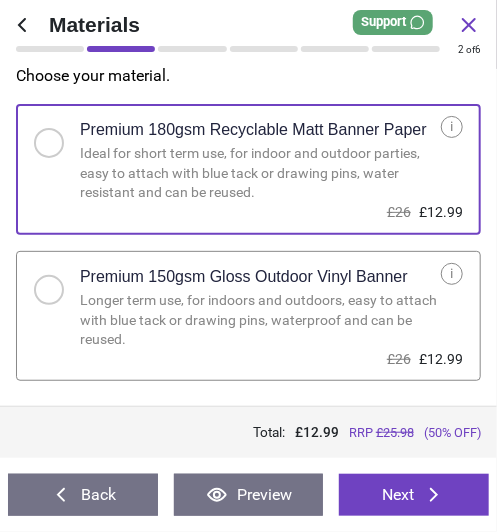 click at bounding box center [49, 290] 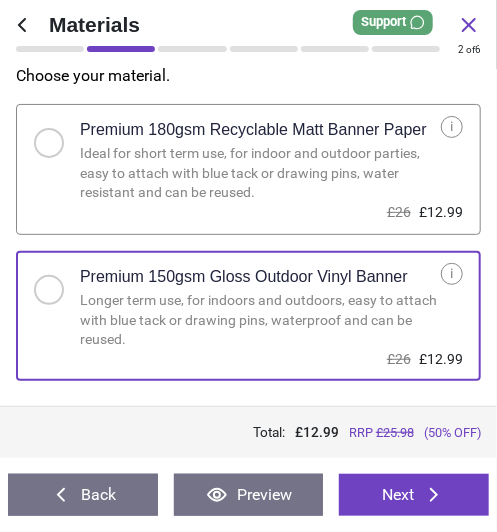 click on "Next" at bounding box center [414, 495] 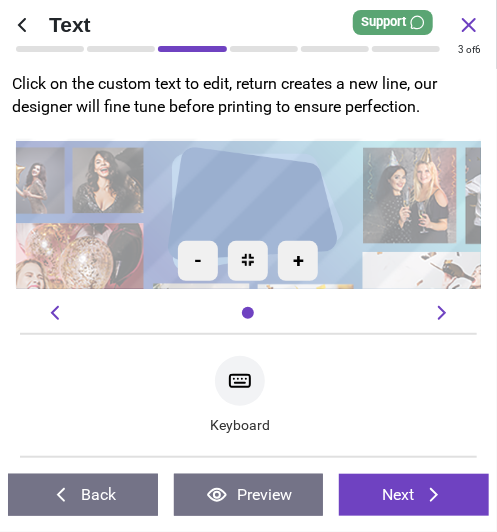 click at bounding box center (248, 208) 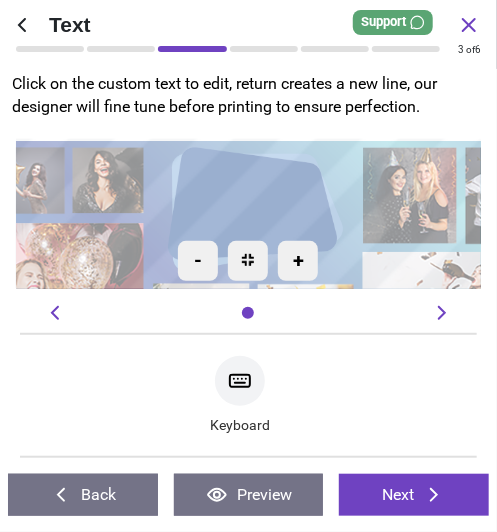 type on "**********" 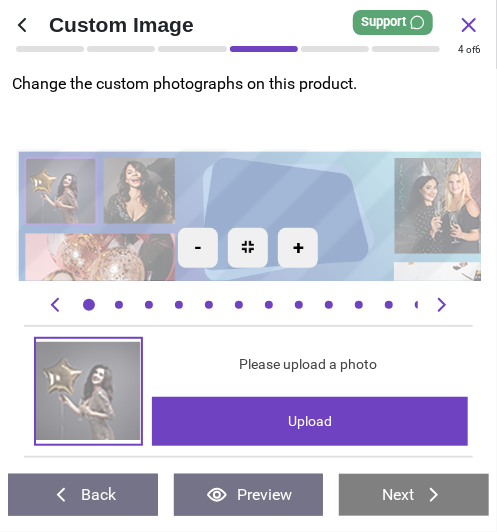click on "Upload" at bounding box center [309, 421] 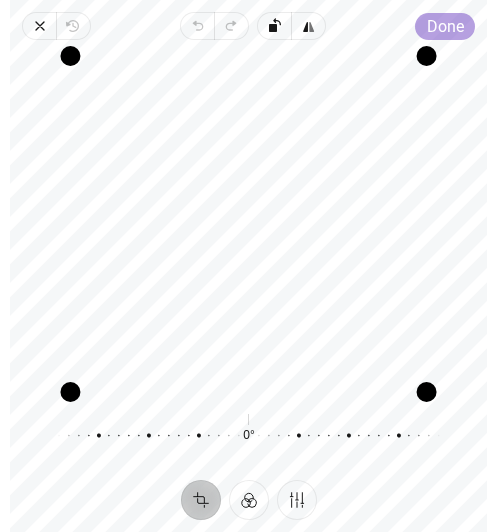 scroll, scrollTop: 0, scrollLeft: 0, axis: both 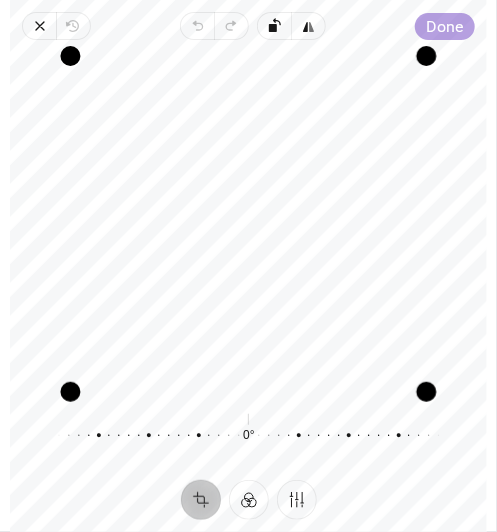 click on "Done" at bounding box center [445, 26] 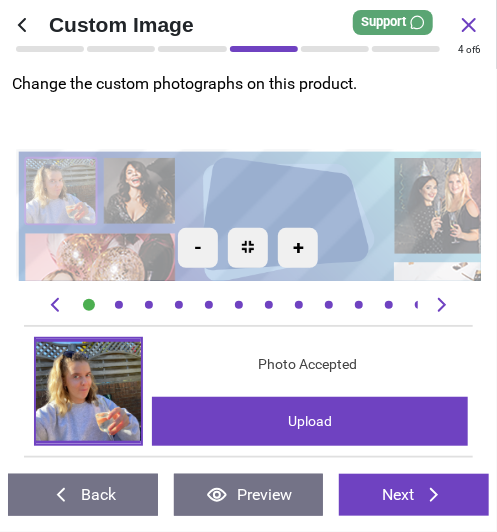 click 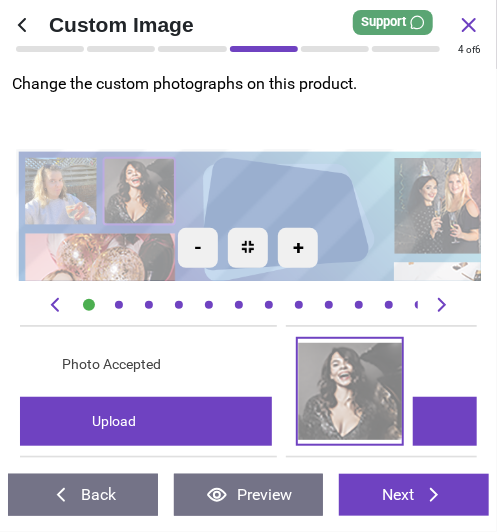scroll, scrollTop: 0, scrollLeft: 457, axis: horizontal 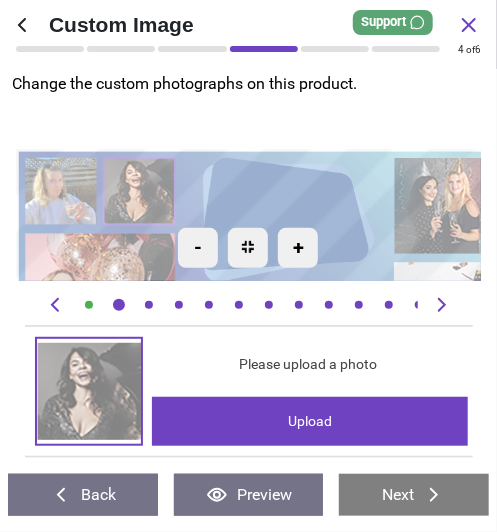 click on "Upload" at bounding box center (309, 421) 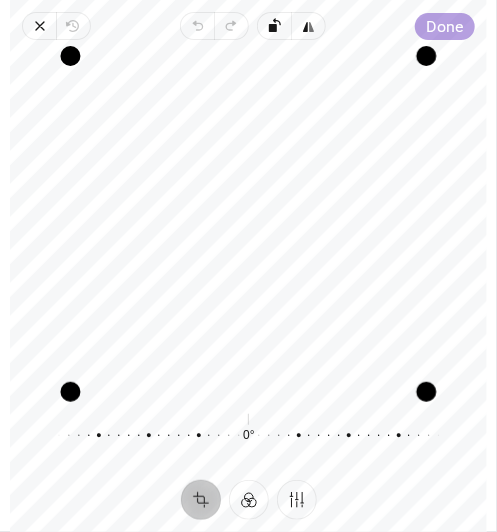 click on "Done" at bounding box center (445, 26) 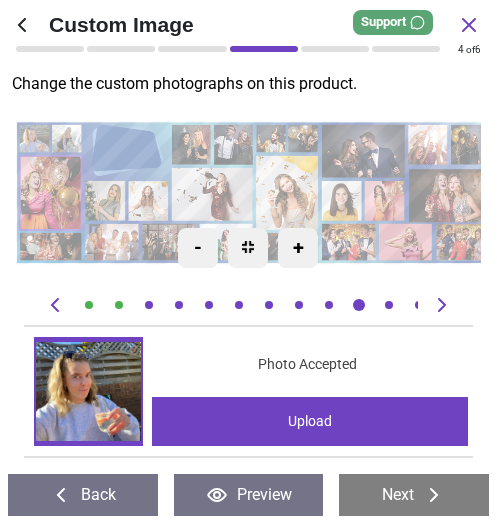 scroll, scrollTop: 0, scrollLeft: 0, axis: both 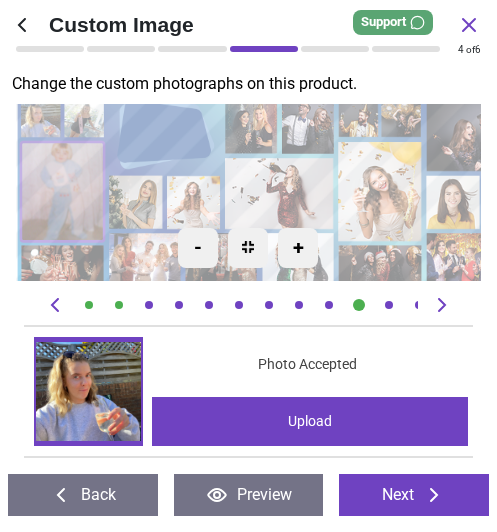 click at bounding box center [248, 247] 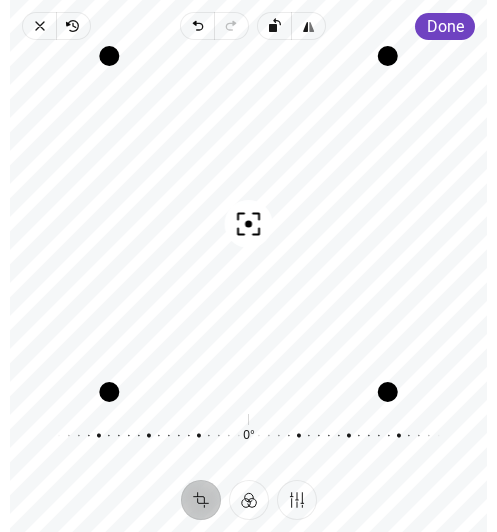 scroll, scrollTop: 0, scrollLeft: 0, axis: both 